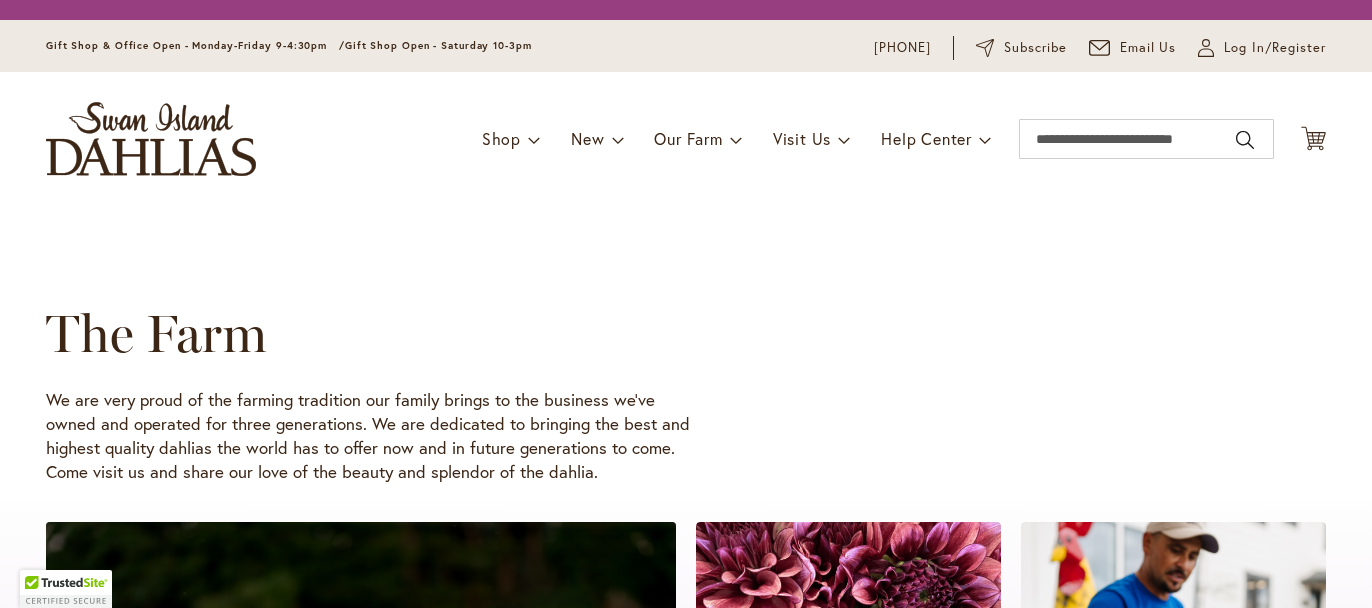 scroll, scrollTop: 0, scrollLeft: 0, axis: both 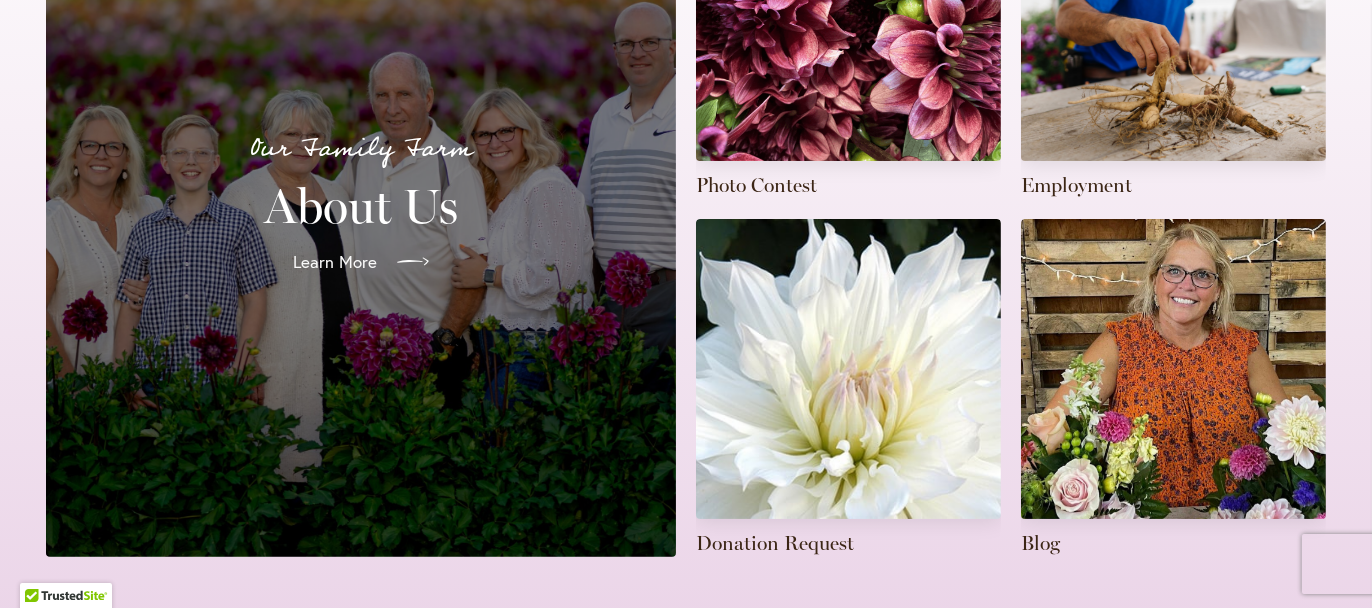 click on "Learn More" at bounding box center [335, 262] 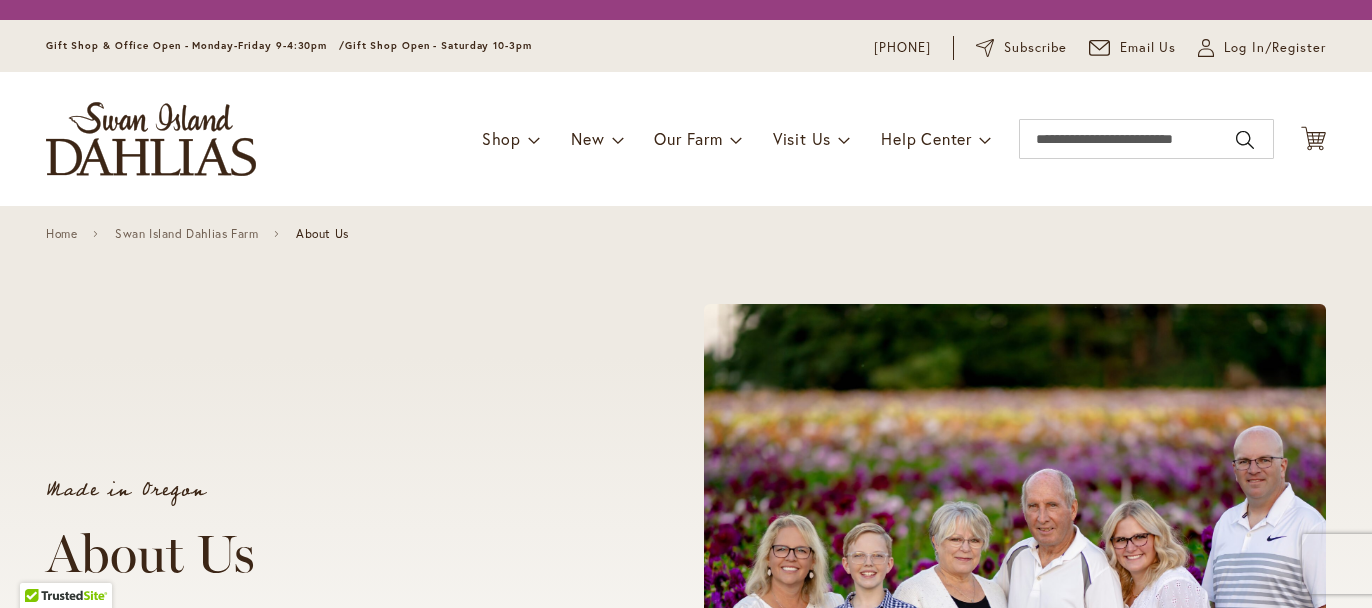 scroll, scrollTop: 0, scrollLeft: 0, axis: both 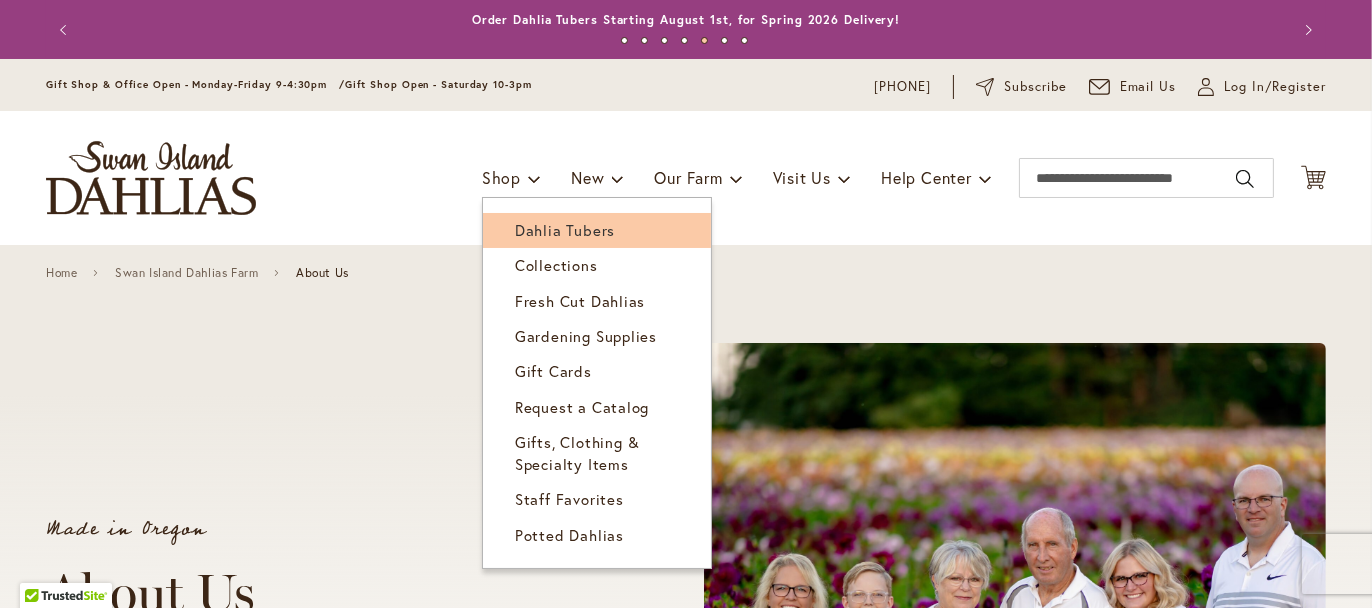 click on "Dahlia Tubers" at bounding box center (565, 230) 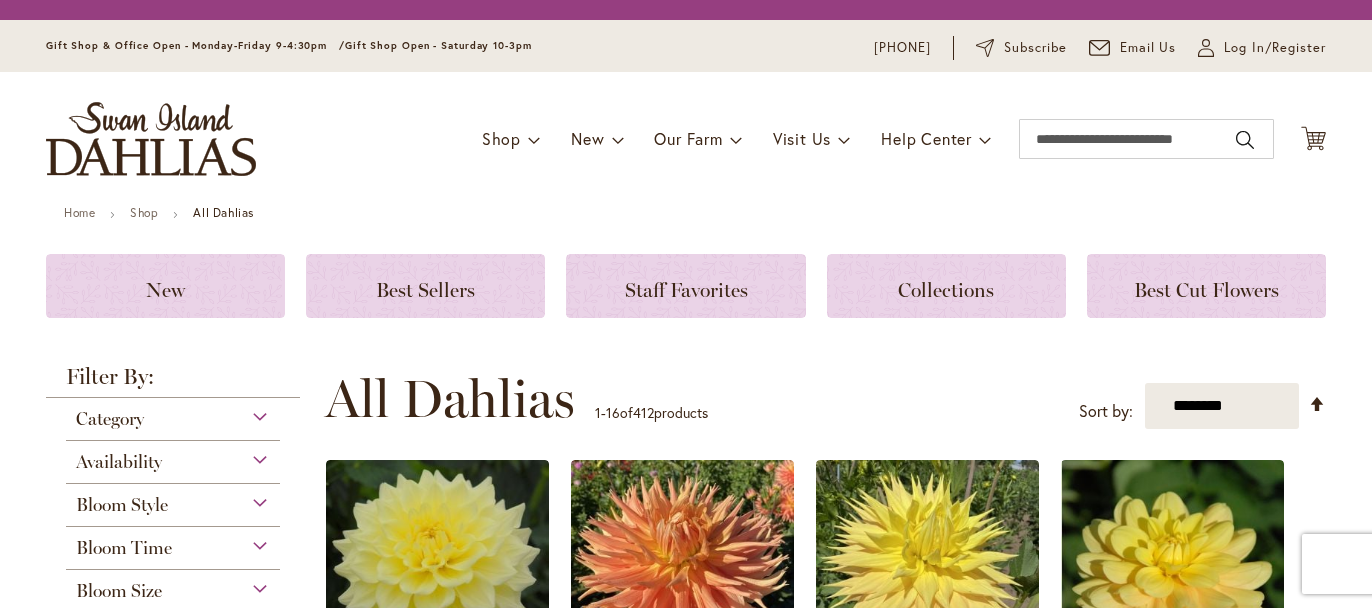 scroll, scrollTop: 0, scrollLeft: 0, axis: both 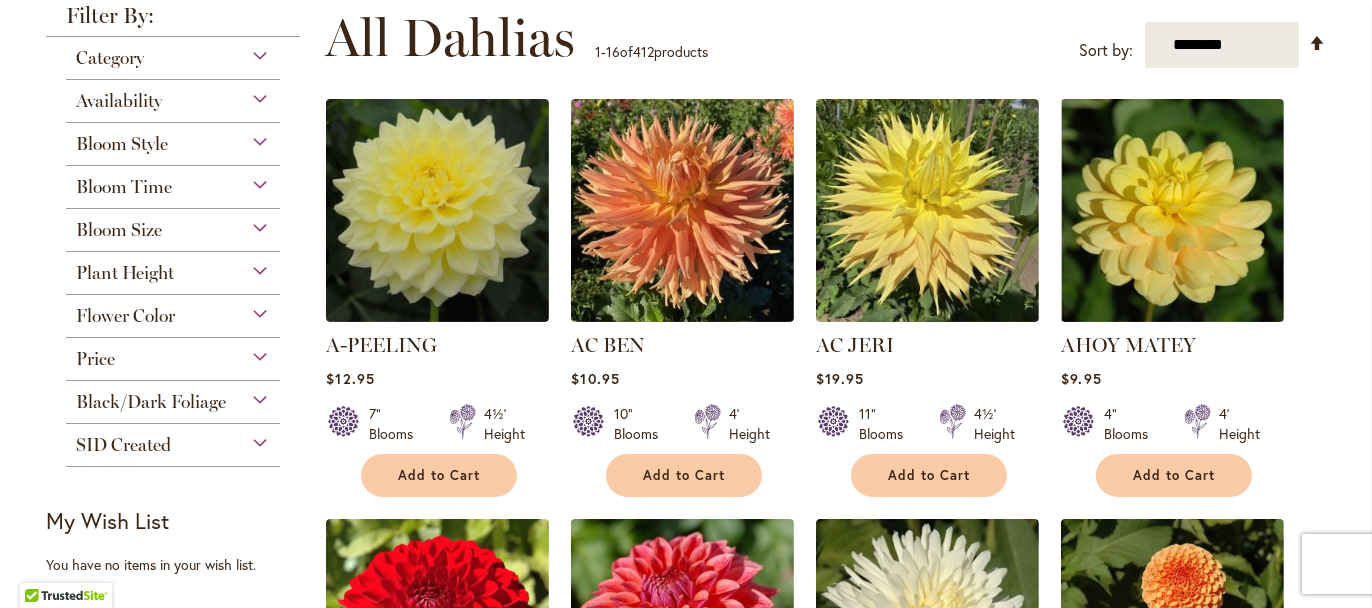 click on "Flower Color" at bounding box center [173, 311] 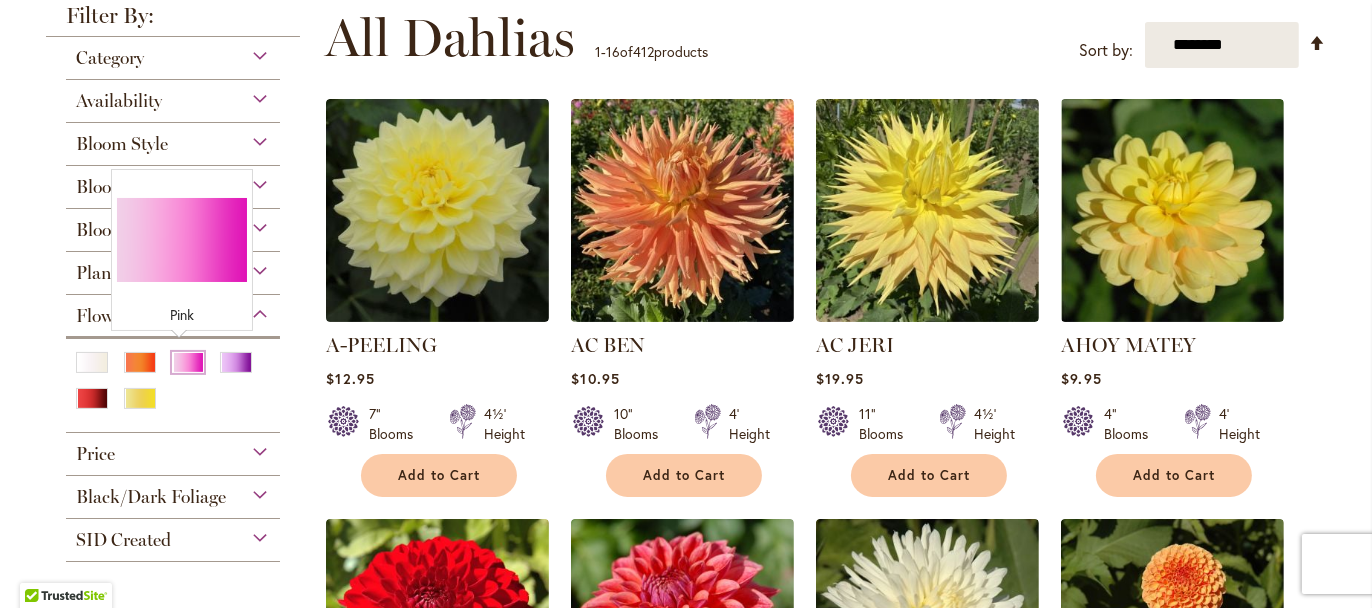 click at bounding box center (188, 362) 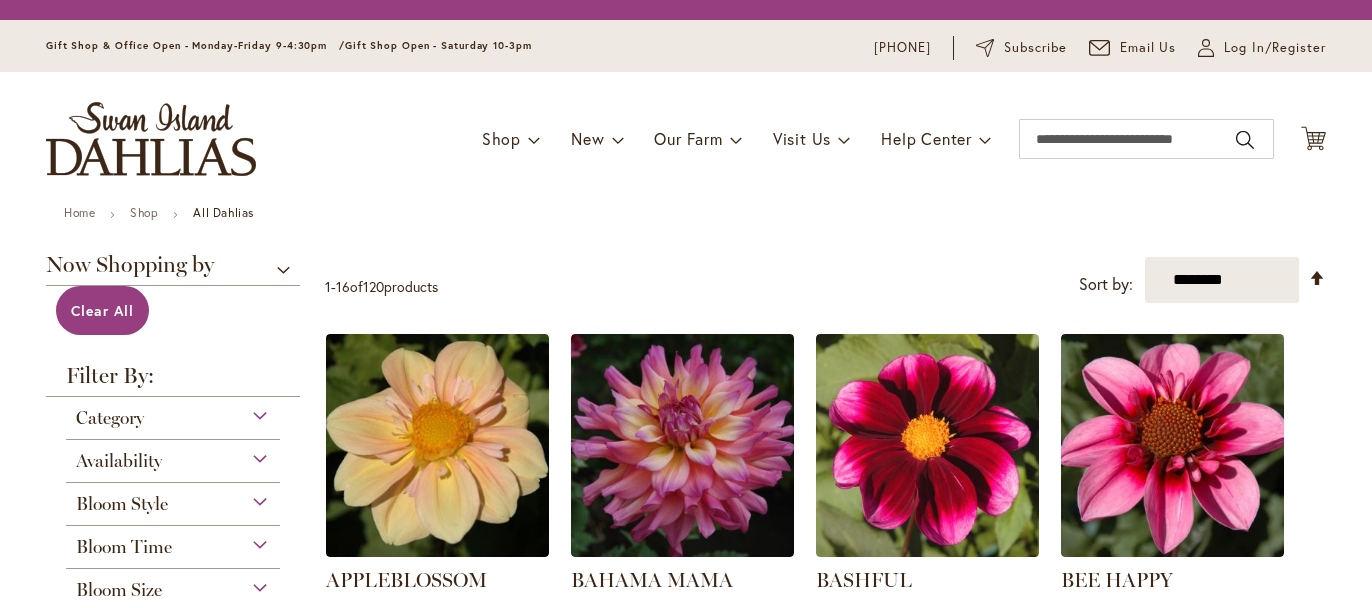 scroll, scrollTop: 0, scrollLeft: 0, axis: both 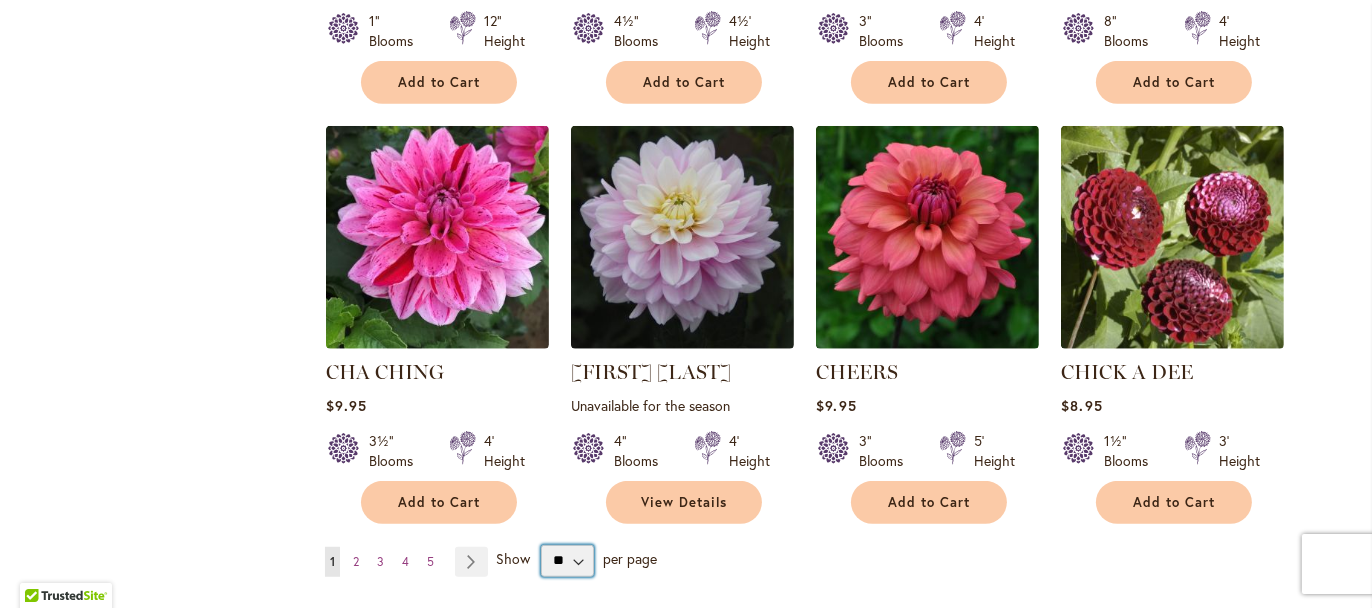 click on "**
**
**
**" at bounding box center [567, 561] 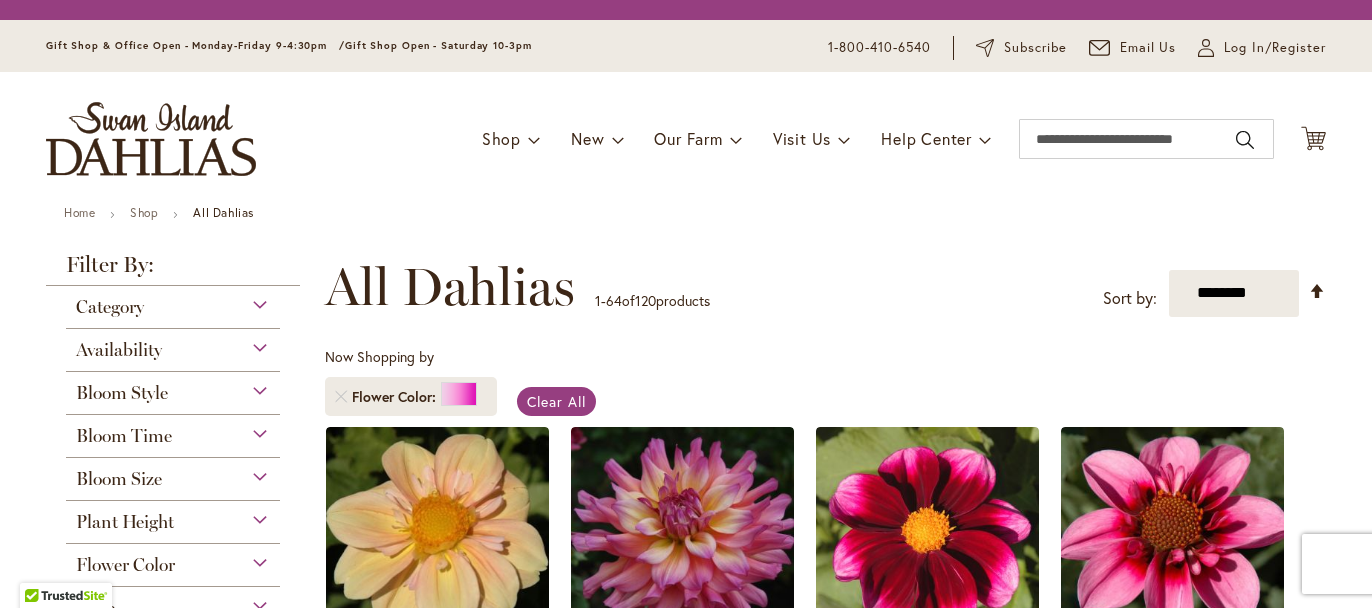 scroll, scrollTop: 0, scrollLeft: 0, axis: both 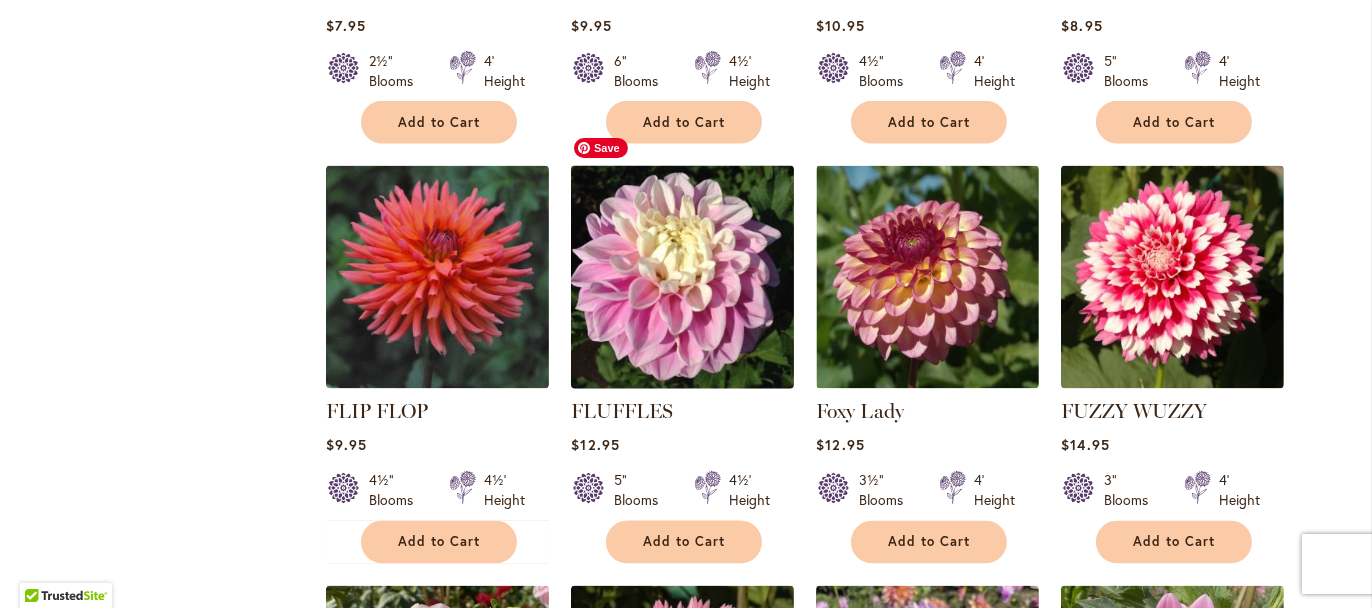 click at bounding box center (683, 277) 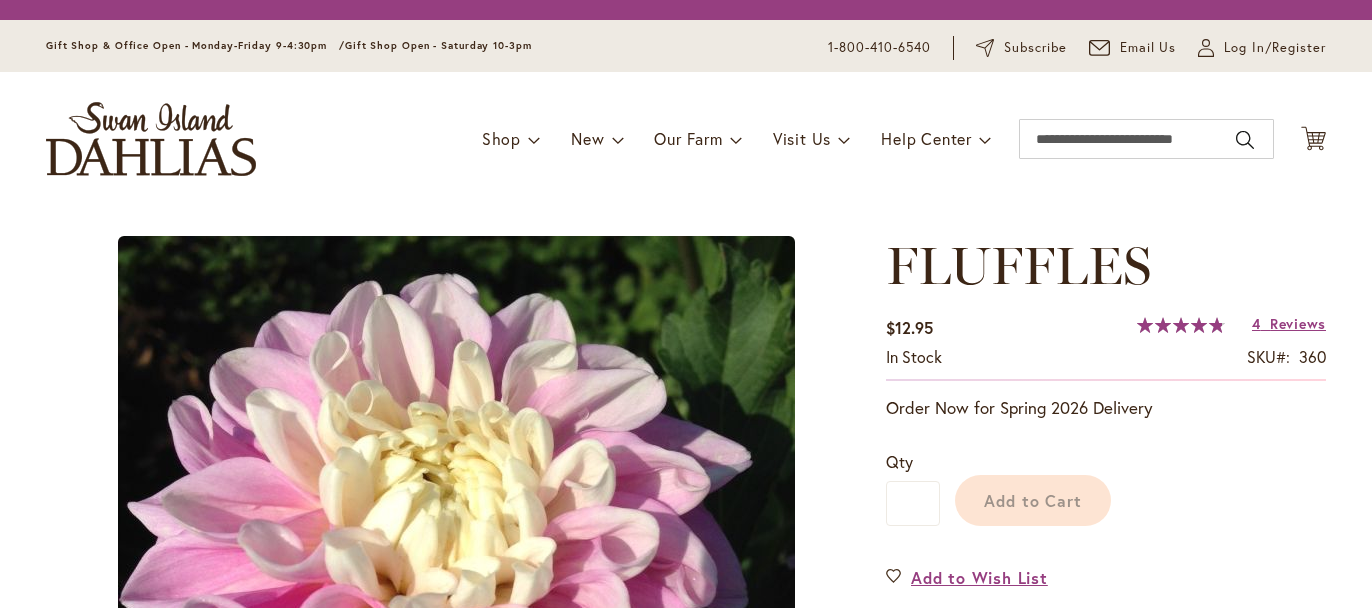 scroll, scrollTop: 0, scrollLeft: 0, axis: both 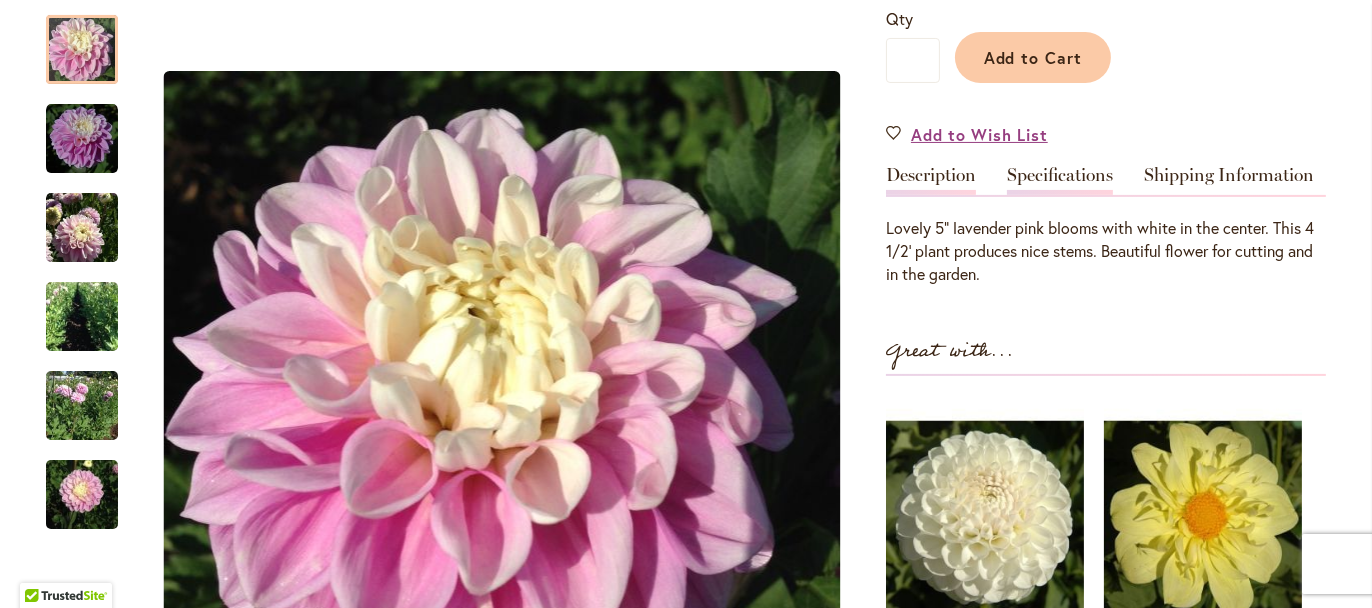 click on "Specifications" at bounding box center [1060, 180] 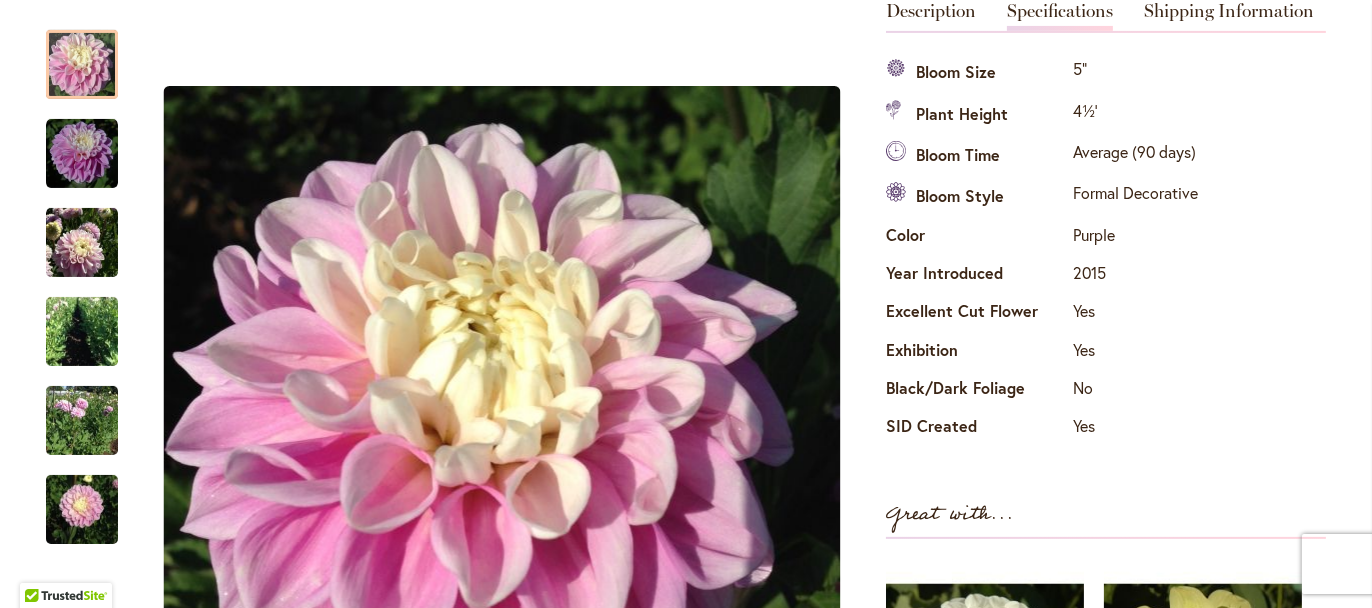 scroll, scrollTop: 564, scrollLeft: 0, axis: vertical 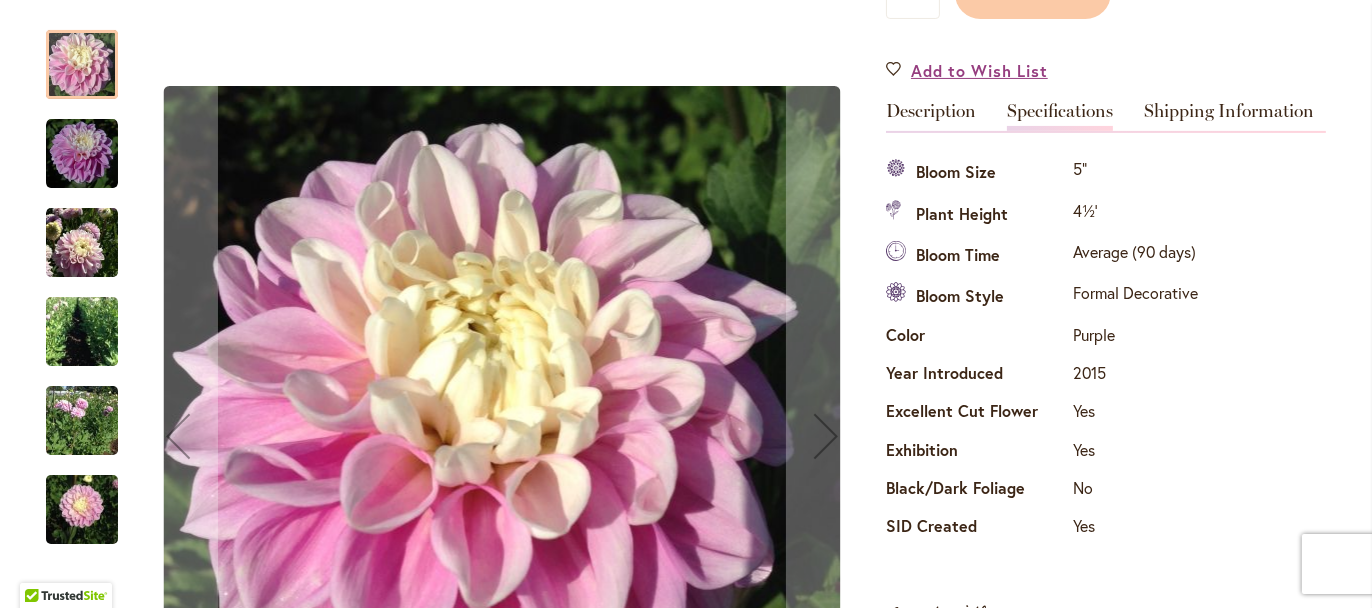 click at bounding box center (82, 154) 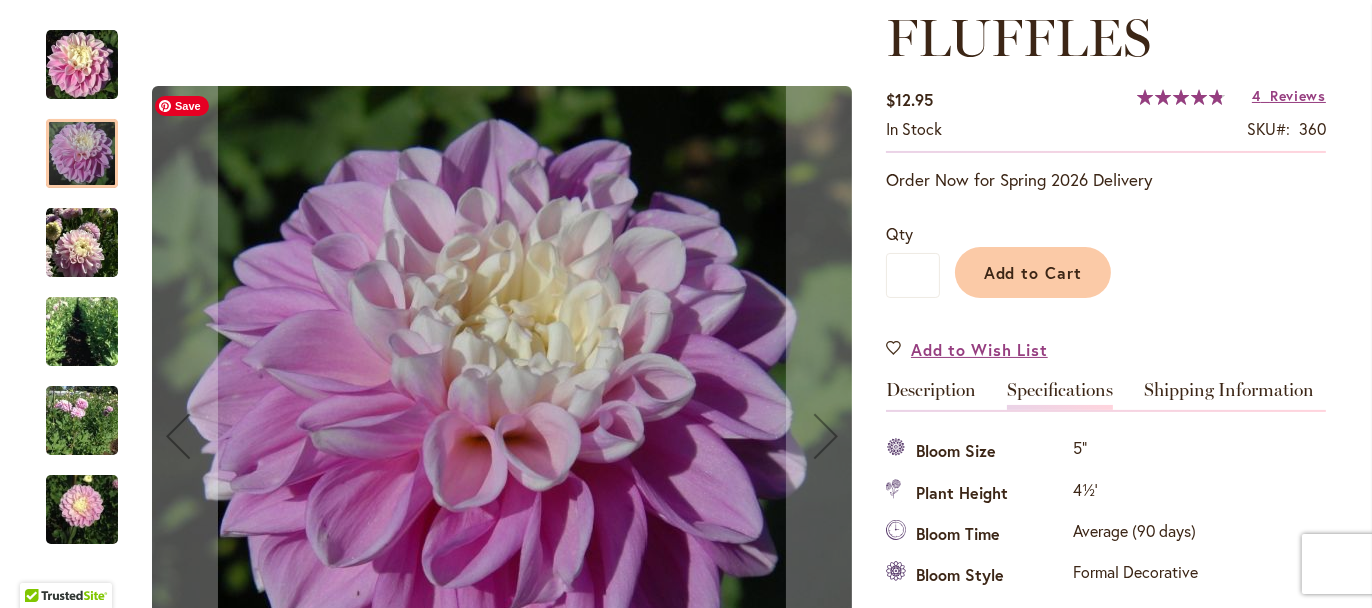 scroll, scrollTop: 264, scrollLeft: 0, axis: vertical 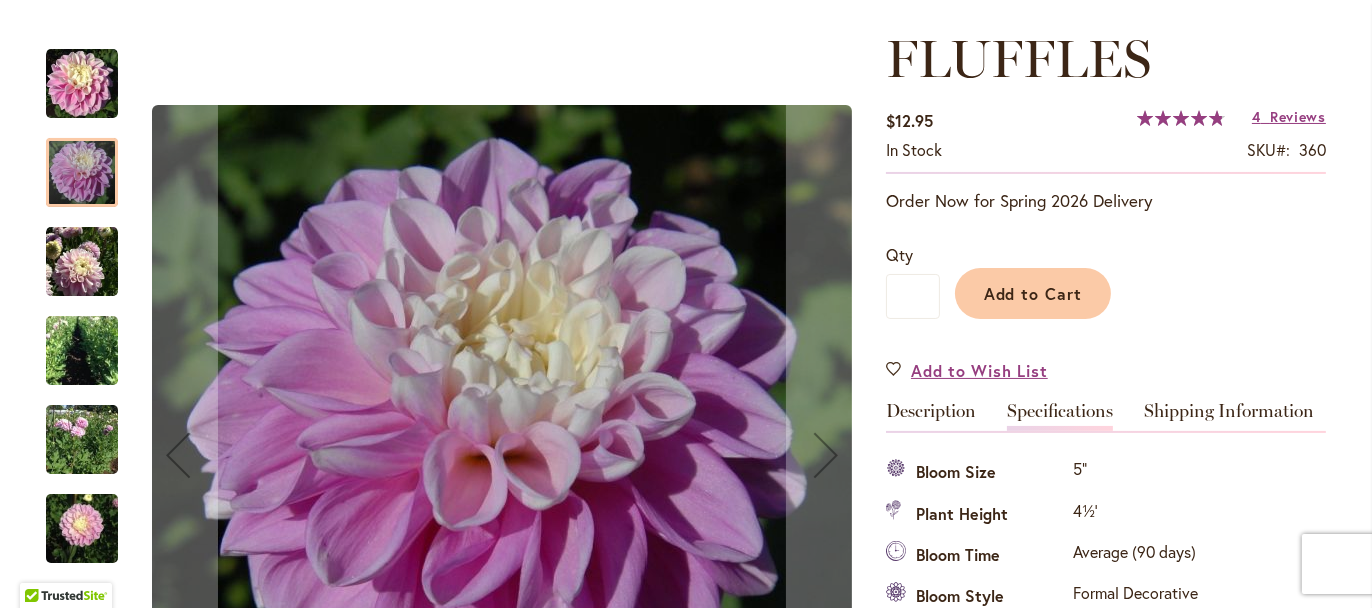 click at bounding box center [82, 439] 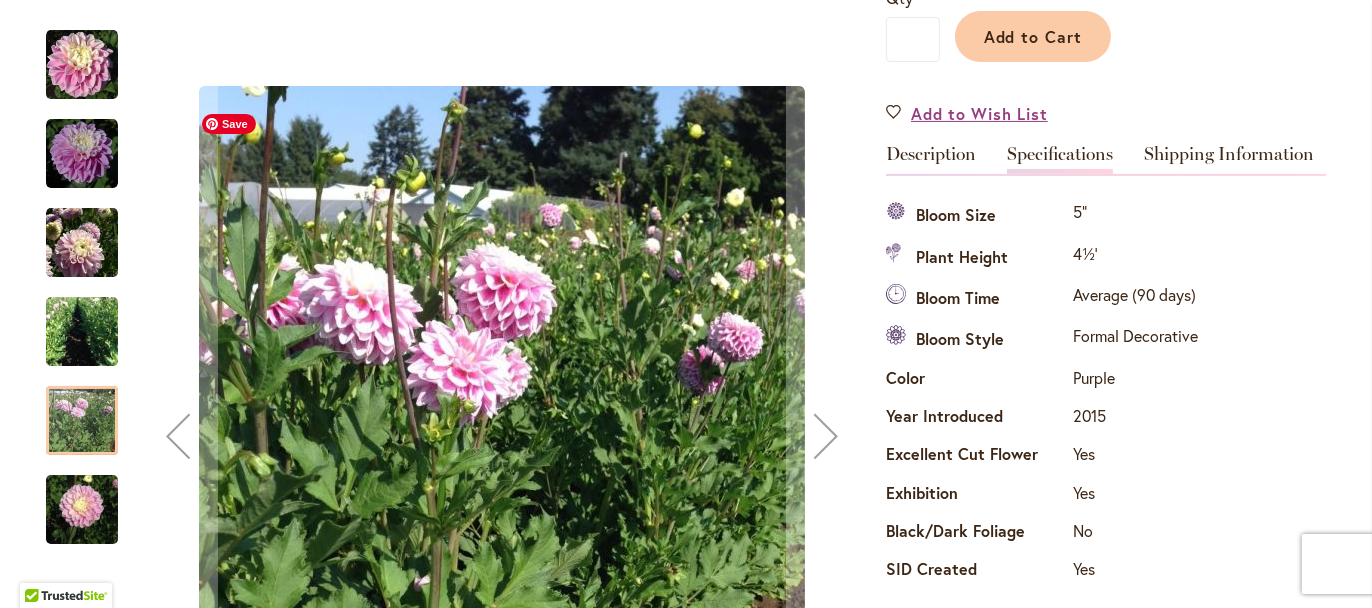 scroll, scrollTop: 564, scrollLeft: 0, axis: vertical 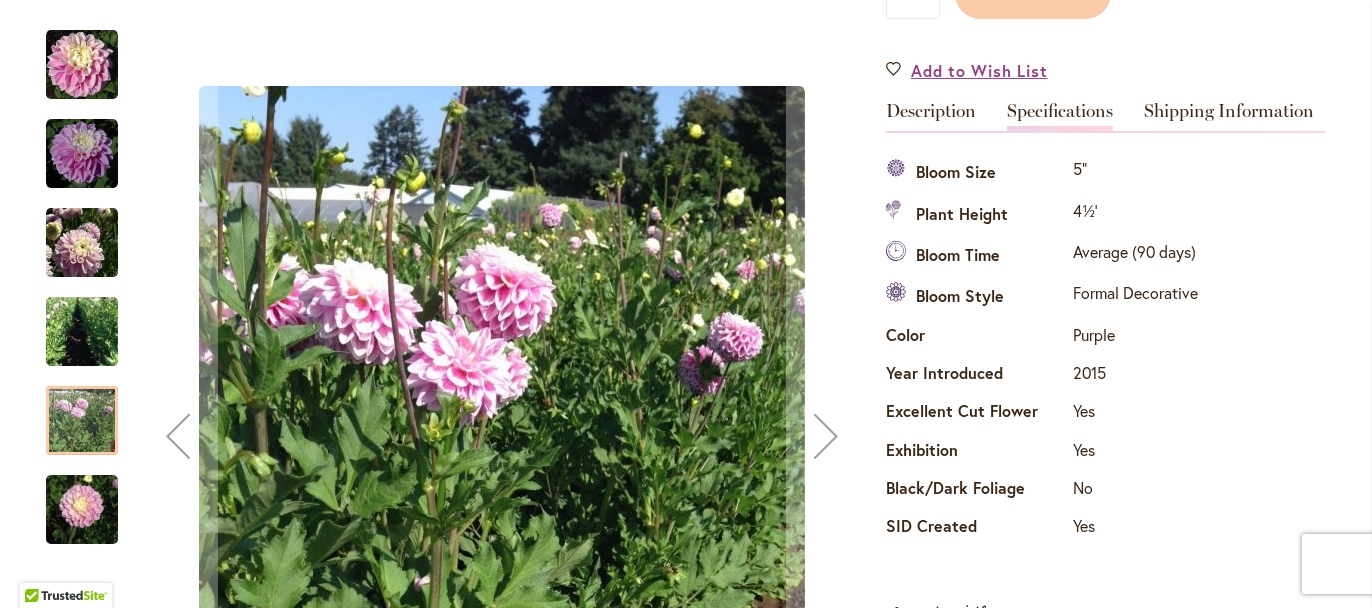 click at bounding box center (82, 510) 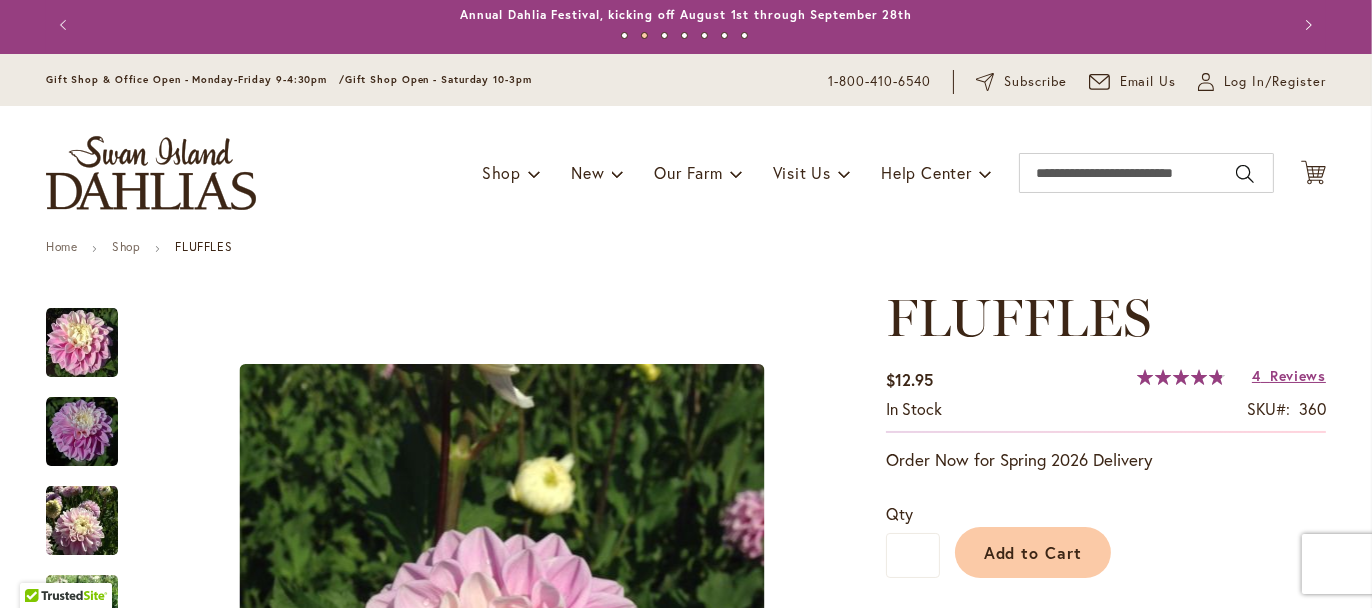 scroll, scrollTop: 0, scrollLeft: 0, axis: both 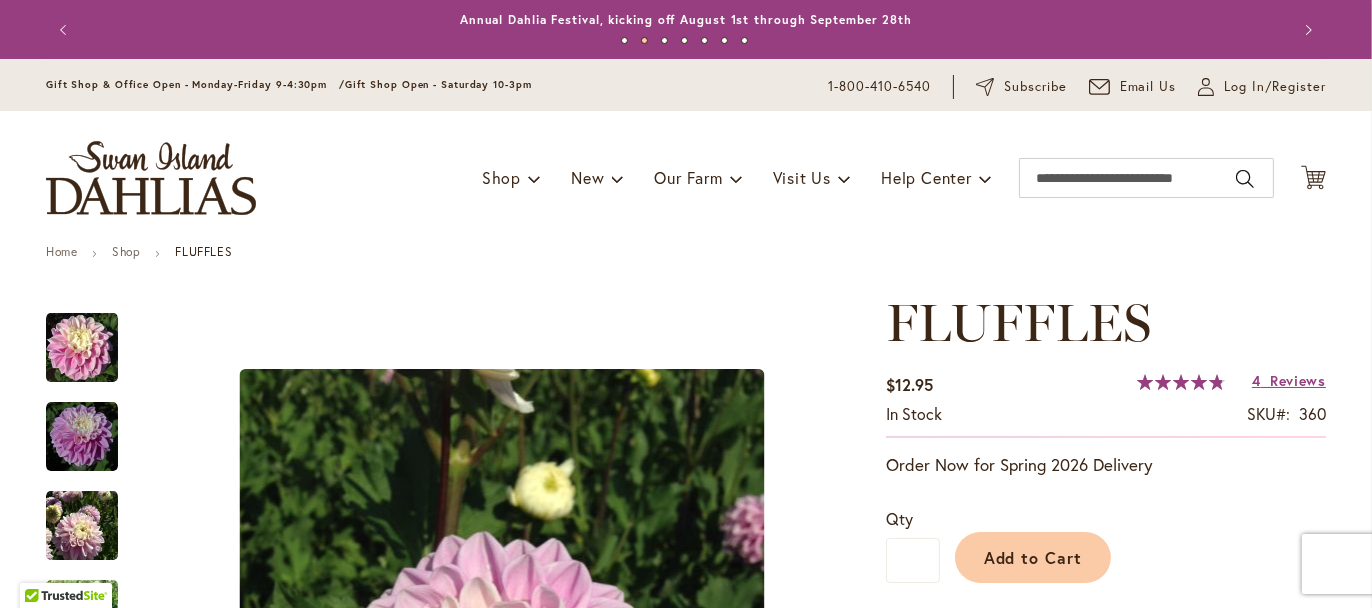 click at bounding box center (82, 347) 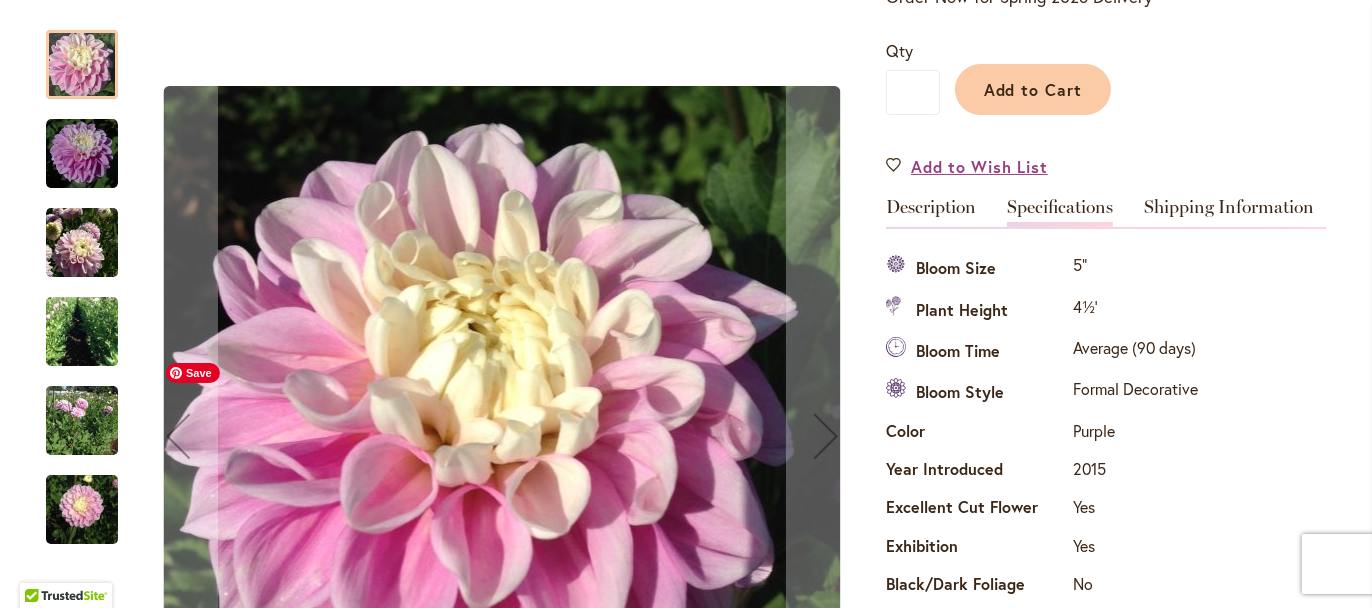 scroll, scrollTop: 500, scrollLeft: 0, axis: vertical 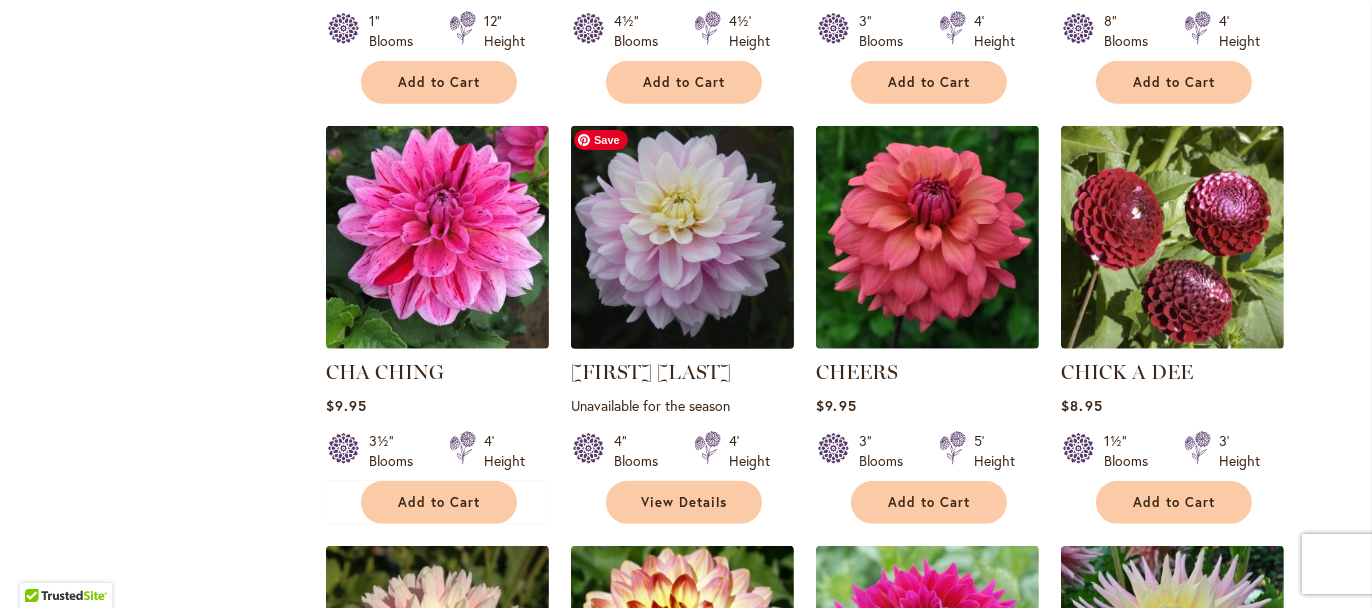 click at bounding box center [683, 237] 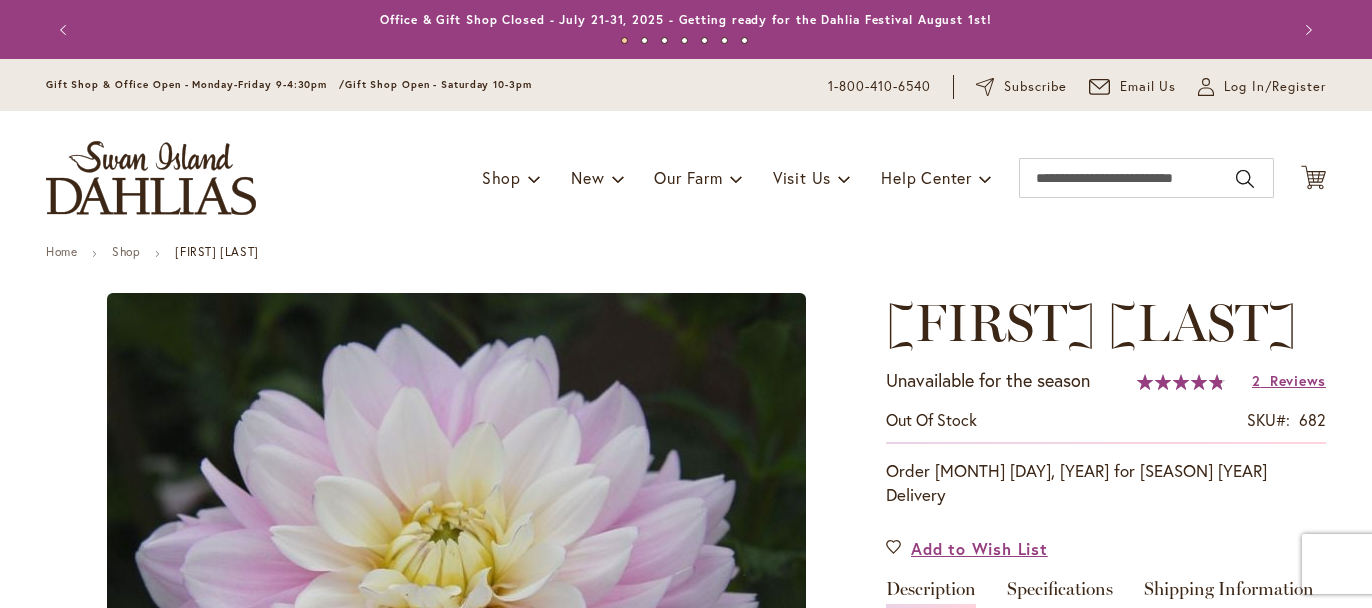 scroll, scrollTop: 0, scrollLeft: 0, axis: both 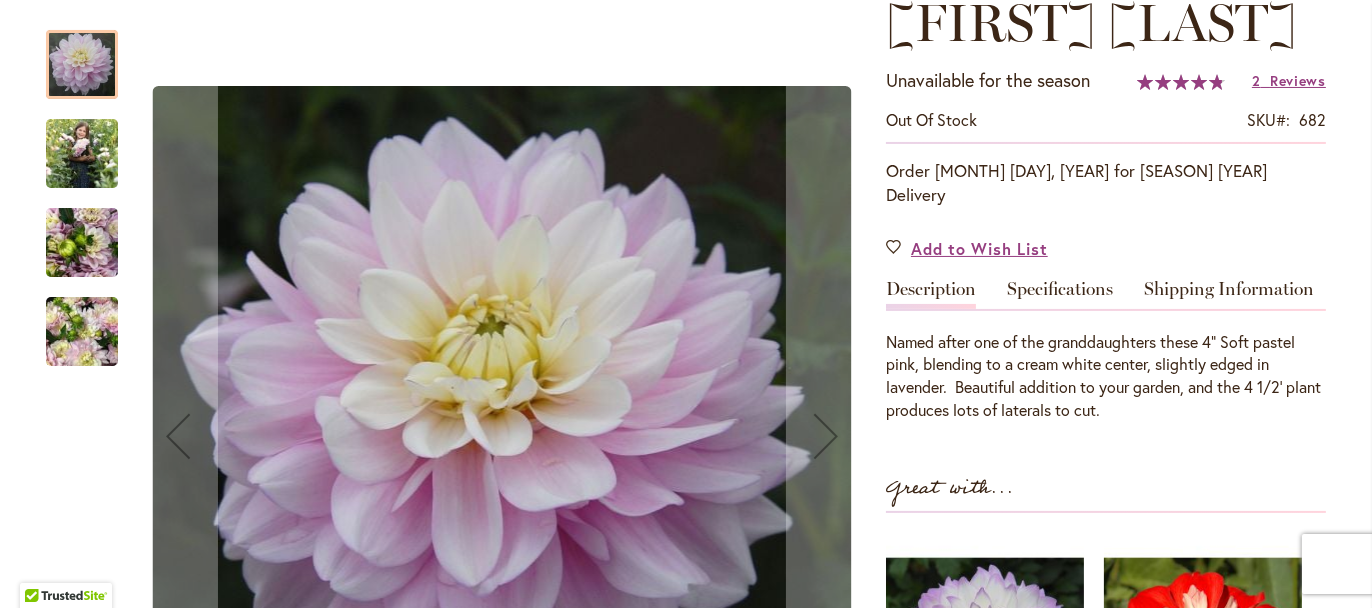 click at bounding box center (82, 153) 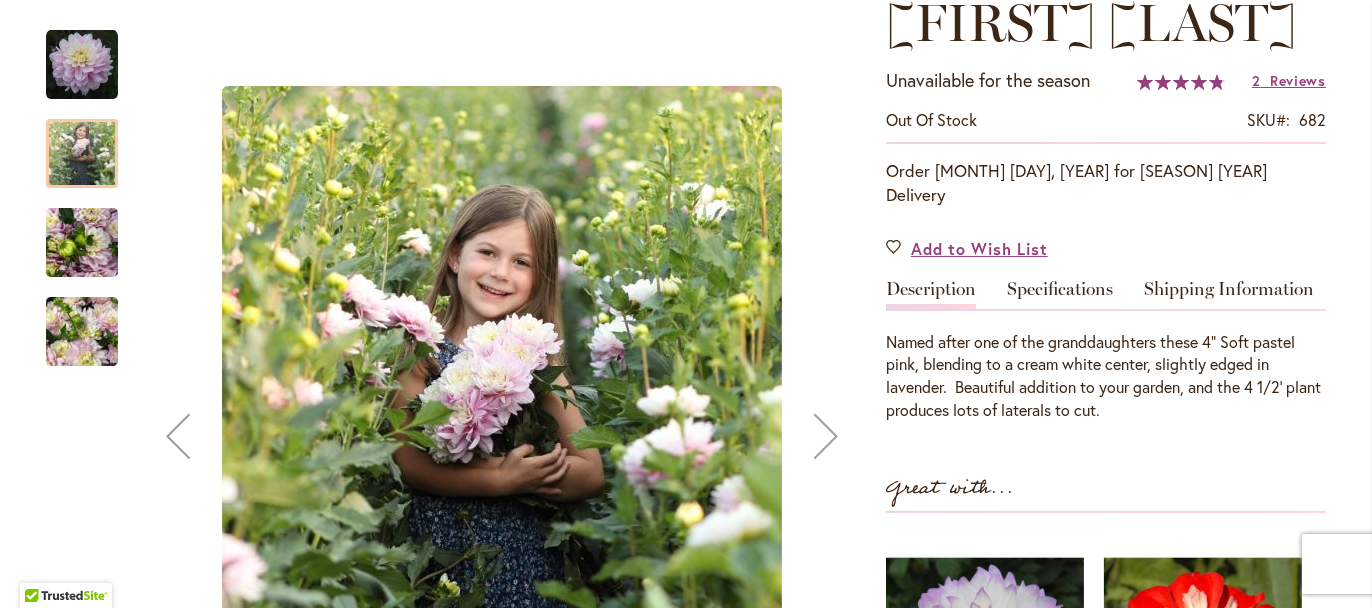 scroll, scrollTop: 400, scrollLeft: 0, axis: vertical 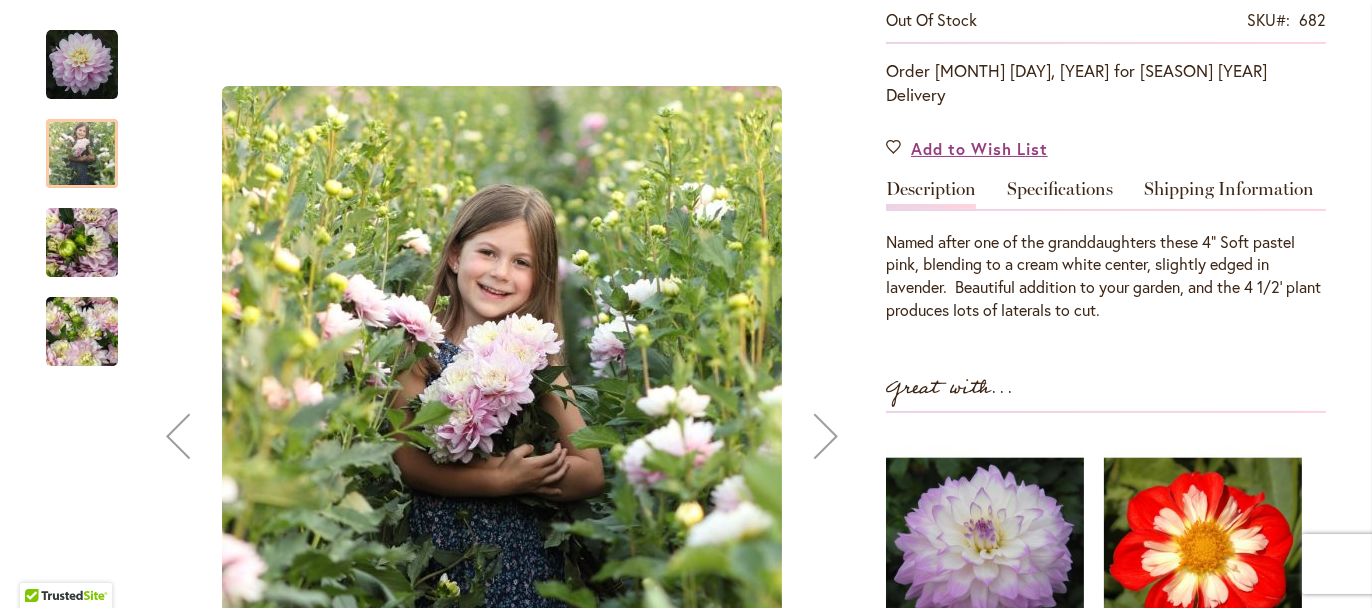 click at bounding box center [82, 332] 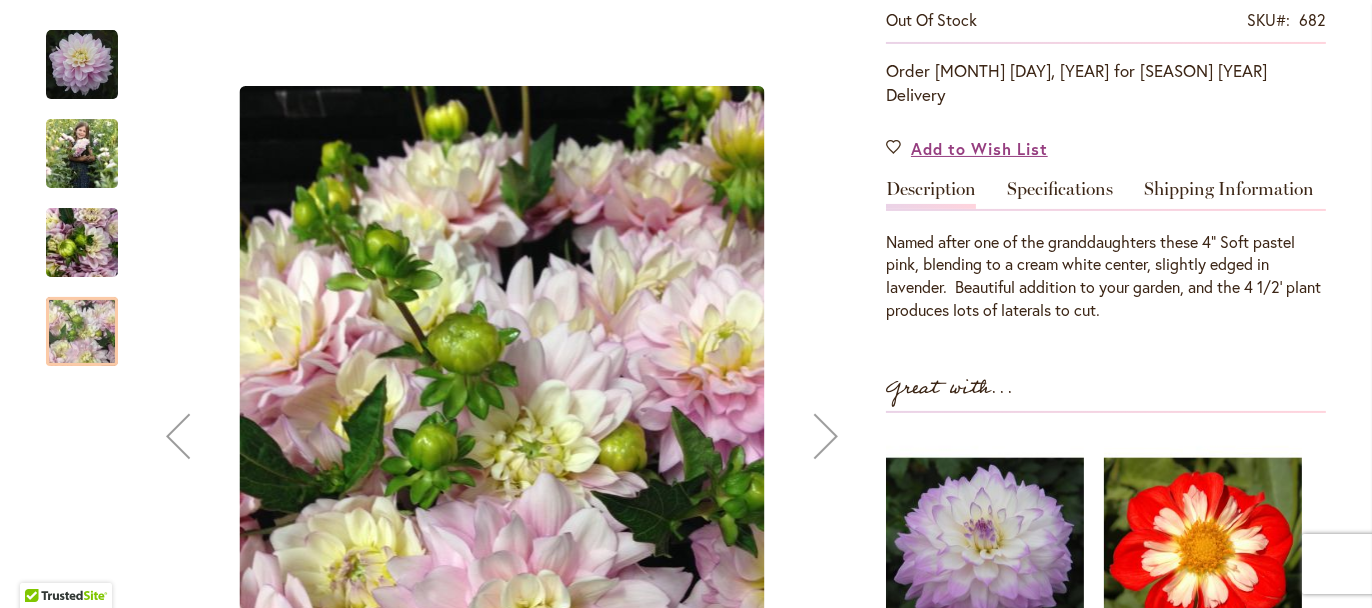 click at bounding box center [82, 65] 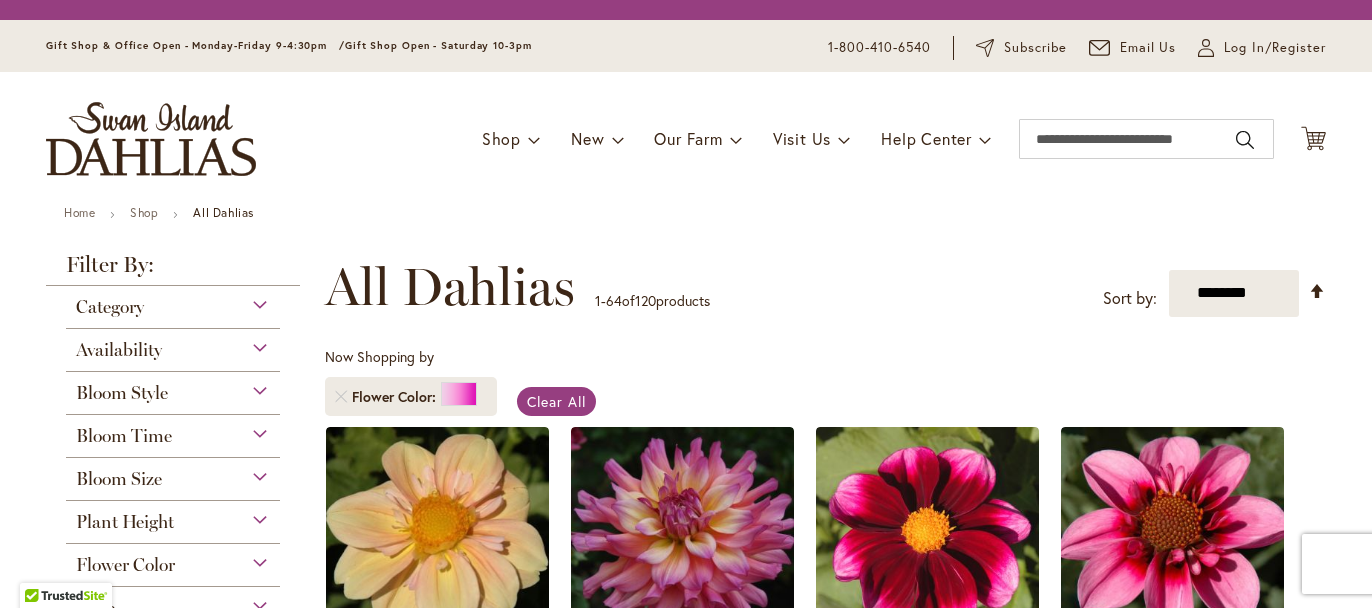 scroll, scrollTop: 0, scrollLeft: 0, axis: both 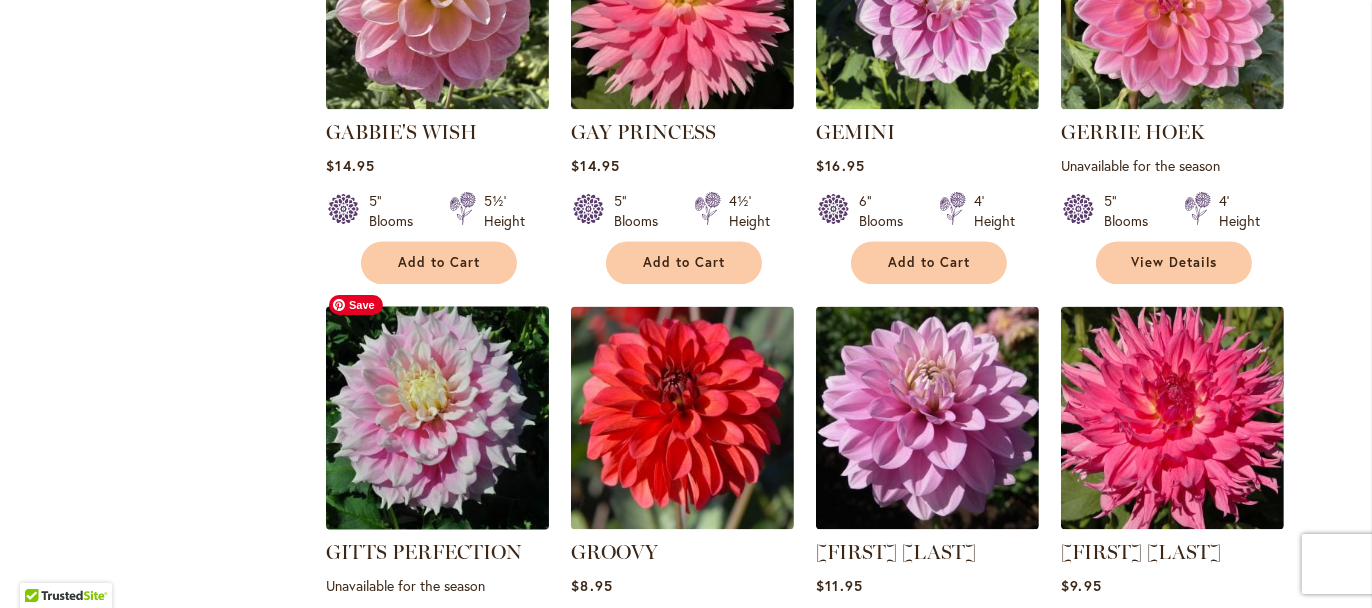 click at bounding box center (438, 417) 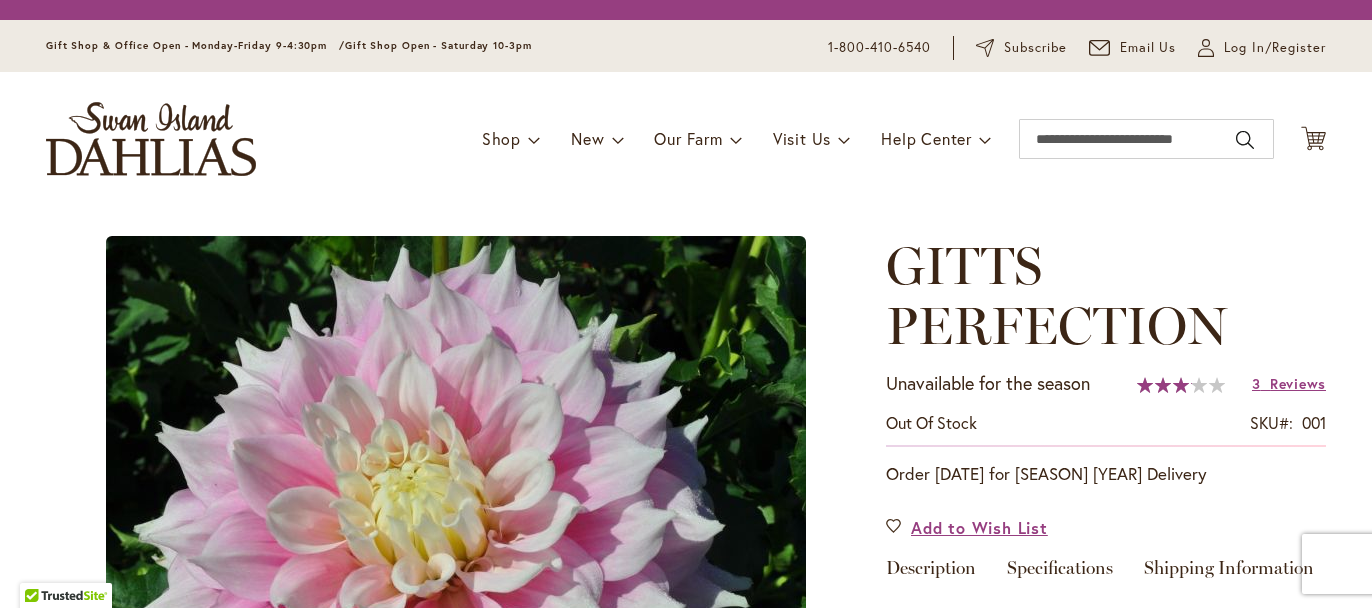 scroll, scrollTop: 0, scrollLeft: 0, axis: both 